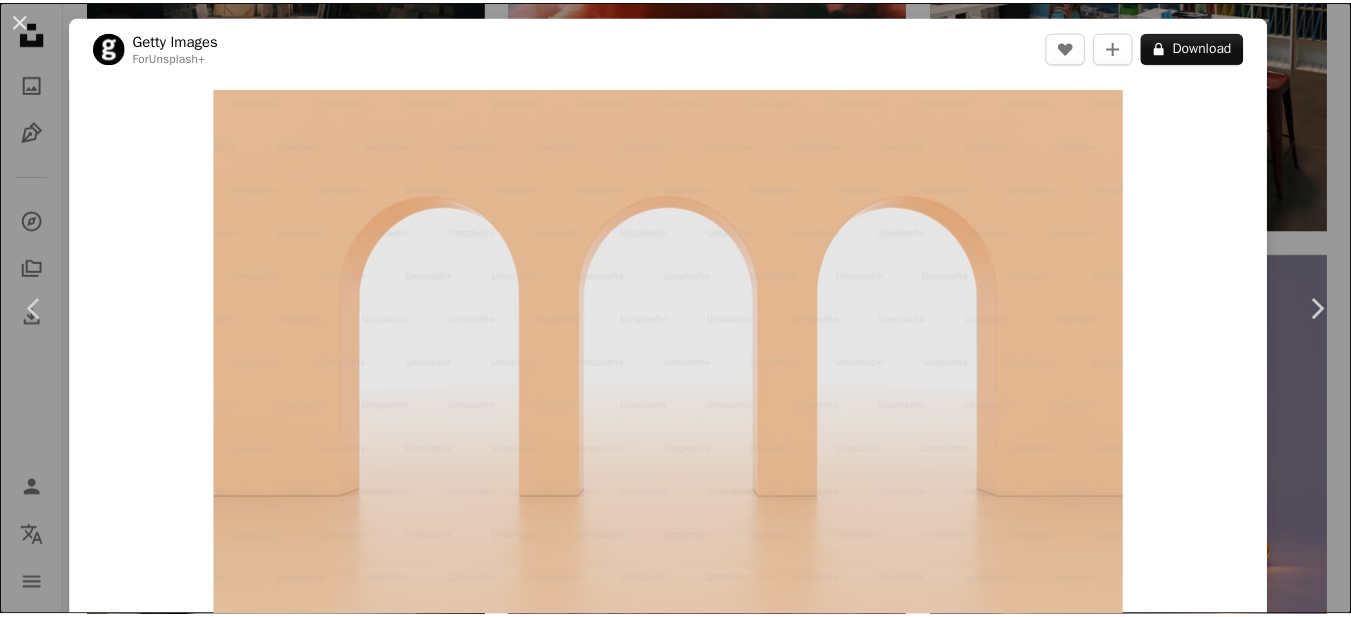 scroll, scrollTop: 26882, scrollLeft: 0, axis: vertical 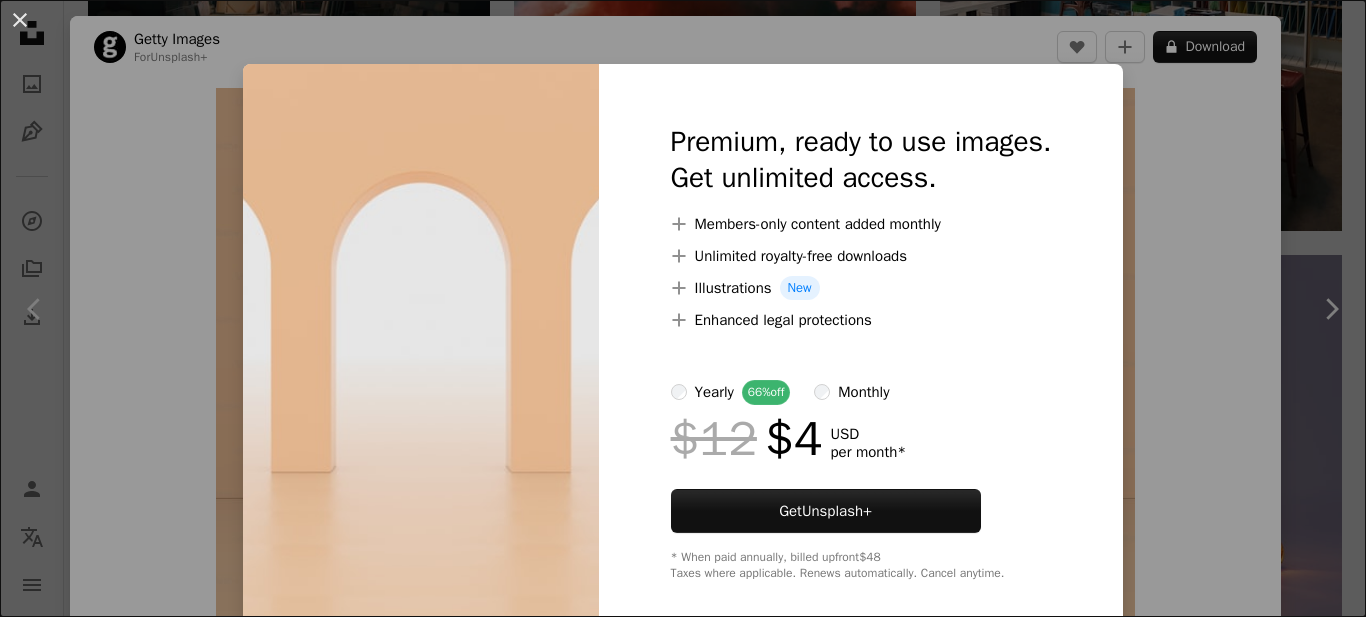 click on "An X shape Premium, ready to use images. Get unlimited access. A plus sign Members-only content added monthly A plus sign Unlimited royalty-free downloads A plus sign Illustrations  New A plus sign Enhanced legal protections yearly 66%  off monthly $12   $4 USD per month * Get  Unsplash+ * When paid annually, billed upfront  $48 Taxes where applicable. Renews automatically. Cancel anytime." at bounding box center [683, 308] 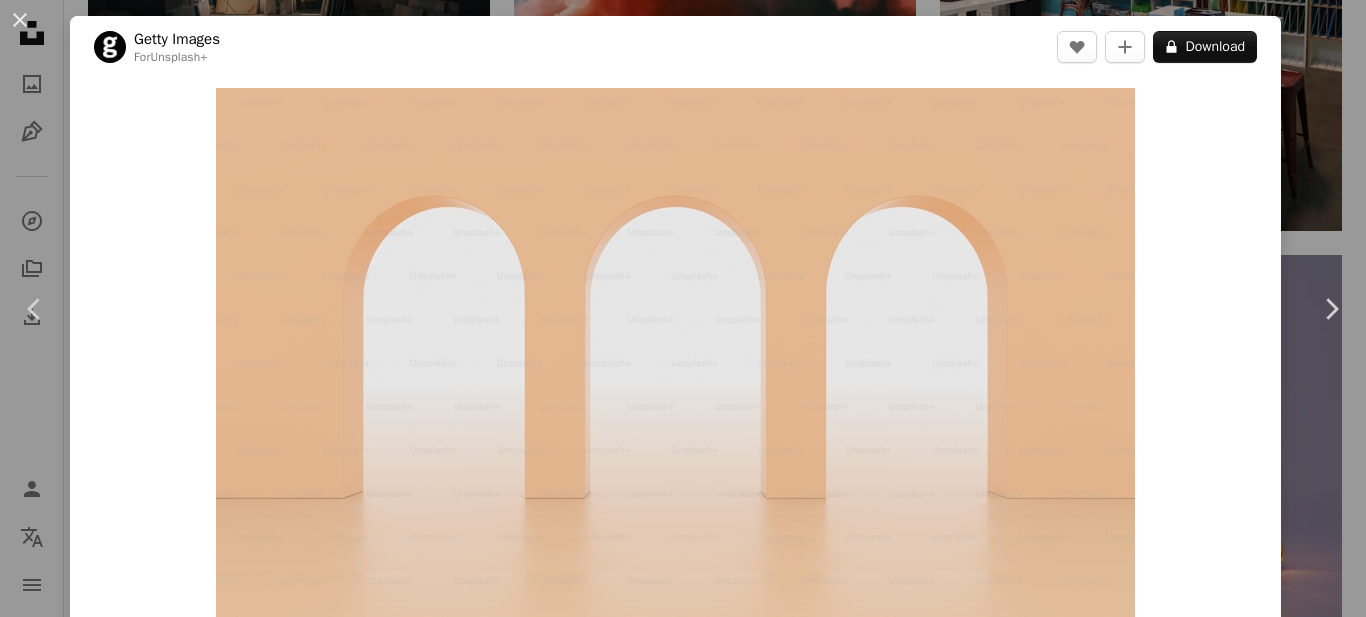 click on "An X shape Chevron left Chevron right [FIRST] [LAST] For  Unsplash+ A heart A plus sign A lock Download Zoom in A forward-right arrow Share More Actions Calendar outlined Published on  [DATE] Safety Licensed under the  Unsplash+ License city shadow concrete outdoors old exhibition shape tunnel ancient indoors corridor no people concepts geometric shape Free stock photos From this series Chevron right Plus sign for Unsplash+ Plus sign for Unsplash+ Plus sign for Unsplash+ Related images Plus sign for Unsplash+ A heart A plus sign [FIRST] [LAST] For  Unsplash+ A lock Download Plus sign for Unsplash+ A heart A plus sign [FIRST] [LAST] For  Unsplash+ A lock Download Plus sign for Unsplash+ A heart A plus sign [FIRST] [LAST] For  Unsplash+ A lock Download Plus sign for Unsplash+ A heart A plus sign [FIRST] [LAST] For  Unsplash+ A lock Download Plus sign for Unsplash+ A heart A plus sign [FIRST] [LAST] For  Unsplash+ A lock Download Plus sign for Unsplash+ A heart A plus sign [FIRST] [LAST] For  A lock" at bounding box center (683, 308) 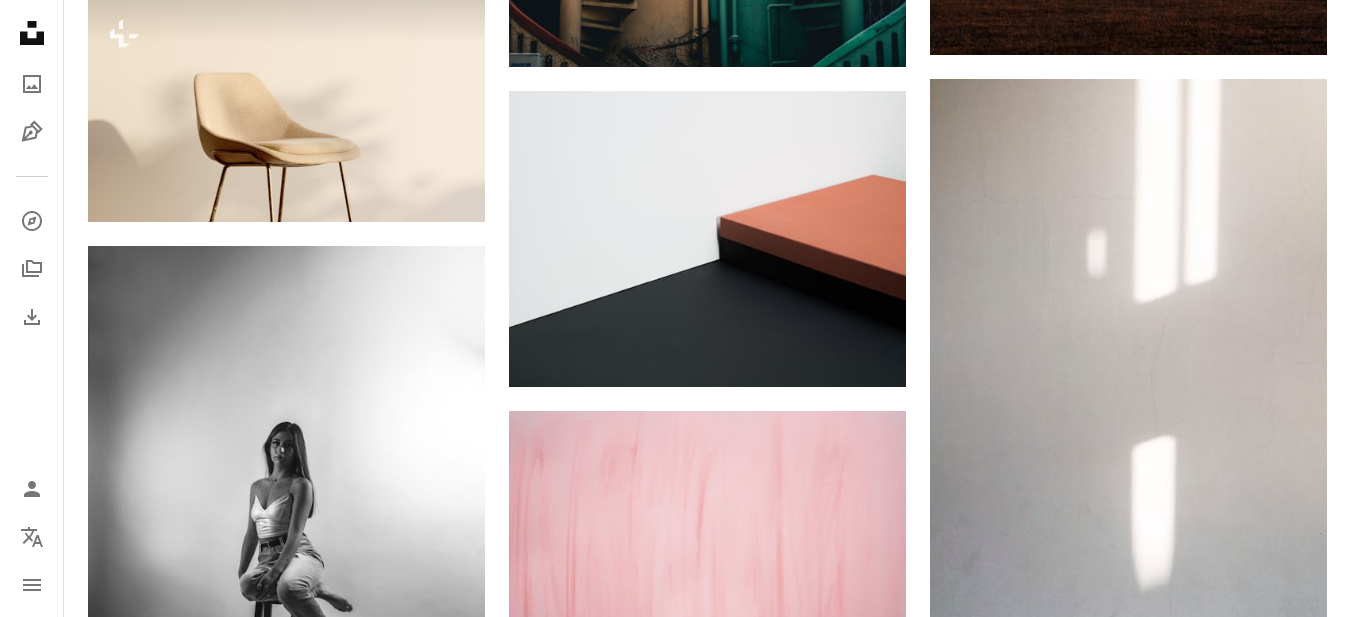scroll, scrollTop: 28461, scrollLeft: 0, axis: vertical 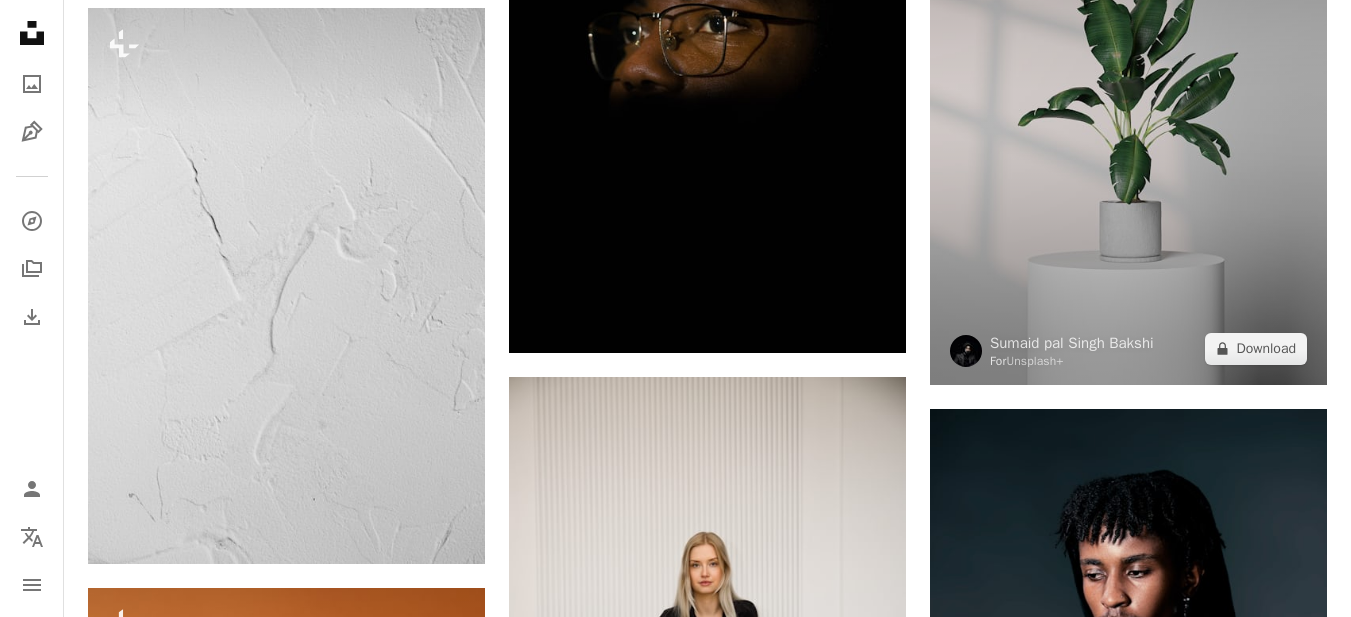 click at bounding box center [1128, 113] 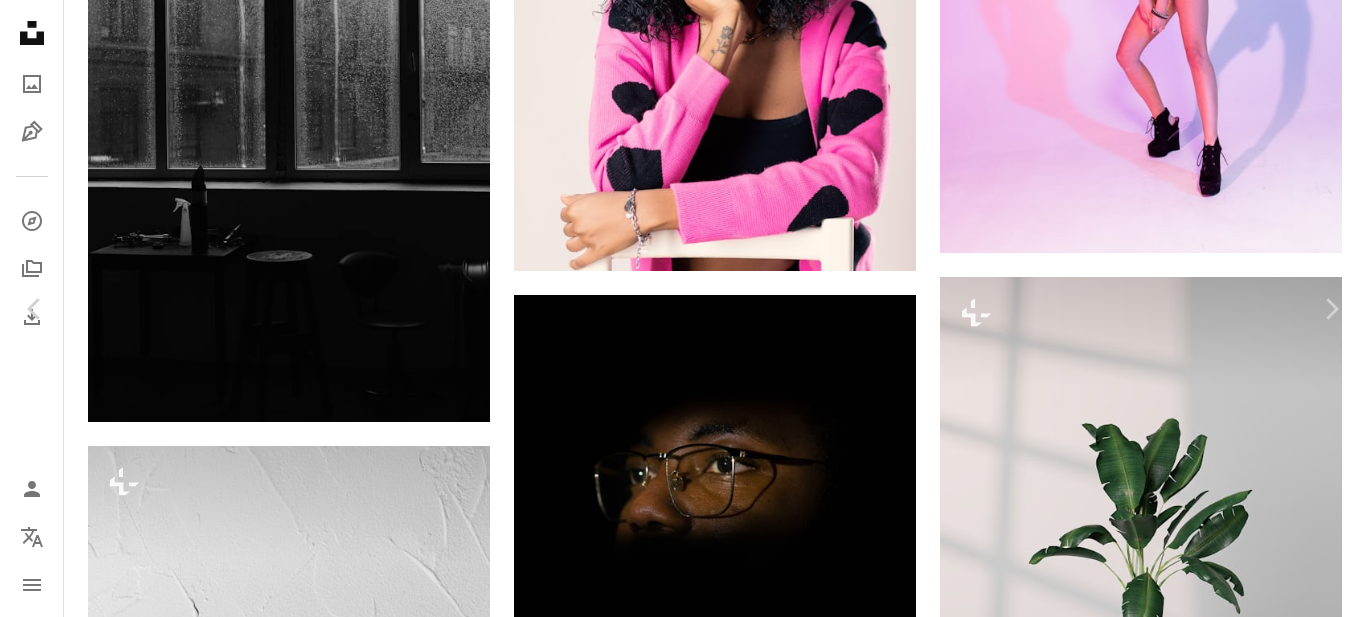 click on "An X shape Chevron left Chevron right [FIRST] [LAST] For  Unsplash+ A heart A plus sign A lock Download Zoom in Featured in Nature A forward-right arrow Share More Actions Calendar outlined Published on  [DATE] Safety Licensed under the  Unsplash+ License interior design plant minimal minimalist still life home decor render minimalism decor potted plant decoration interior decor 3d art minimal nature houseplant render 3d Creative Commons images From this series Chevron right Plus sign for Unsplash+ Plus sign for Unsplash+ Plus sign for Unsplash+ Plus sign for Unsplash+ Plus sign for Unsplash+ Plus sign for Unsplash+ Related images Plus sign for Unsplash+ A heart A plus sign [FIRST] [LAST] For  Unsplash+ A lock Download Plus sign for Unsplash+ A heart A plus sign [FIRST] For  Unsplash+ A lock Download Plus sign for Unsplash+ A heart A plus sign [FIRST] [LAST] For  Unsplash+ A lock Download Plus sign for Unsplash+ A heart A plus sign [FIRST] [LAST] For  Unsplash+ A lock Download A heart" at bounding box center (683, 6445) 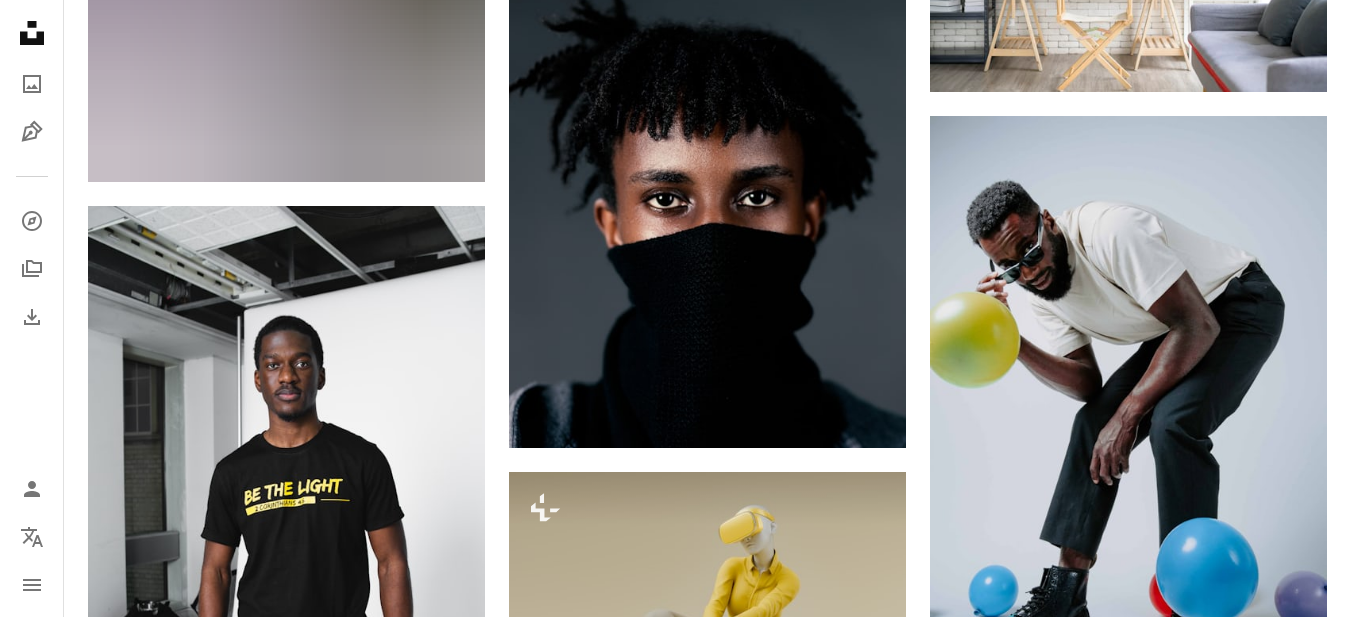 scroll, scrollTop: 39519, scrollLeft: 0, axis: vertical 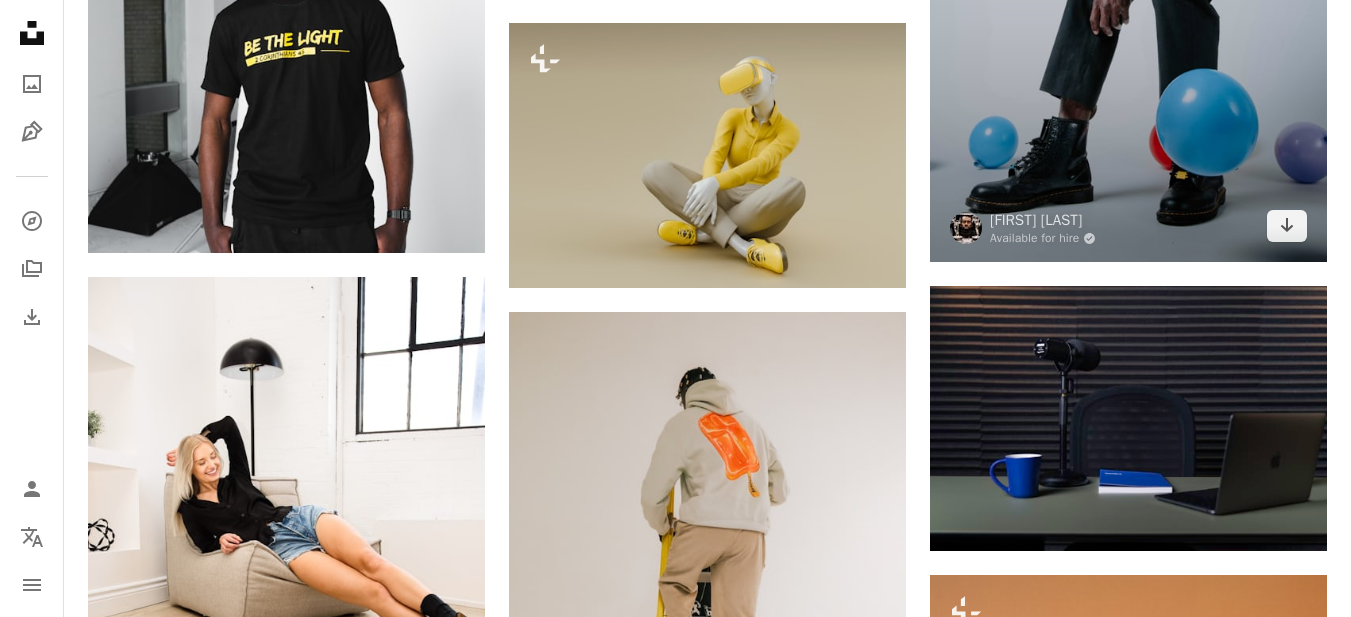 click at bounding box center (1128, -35) 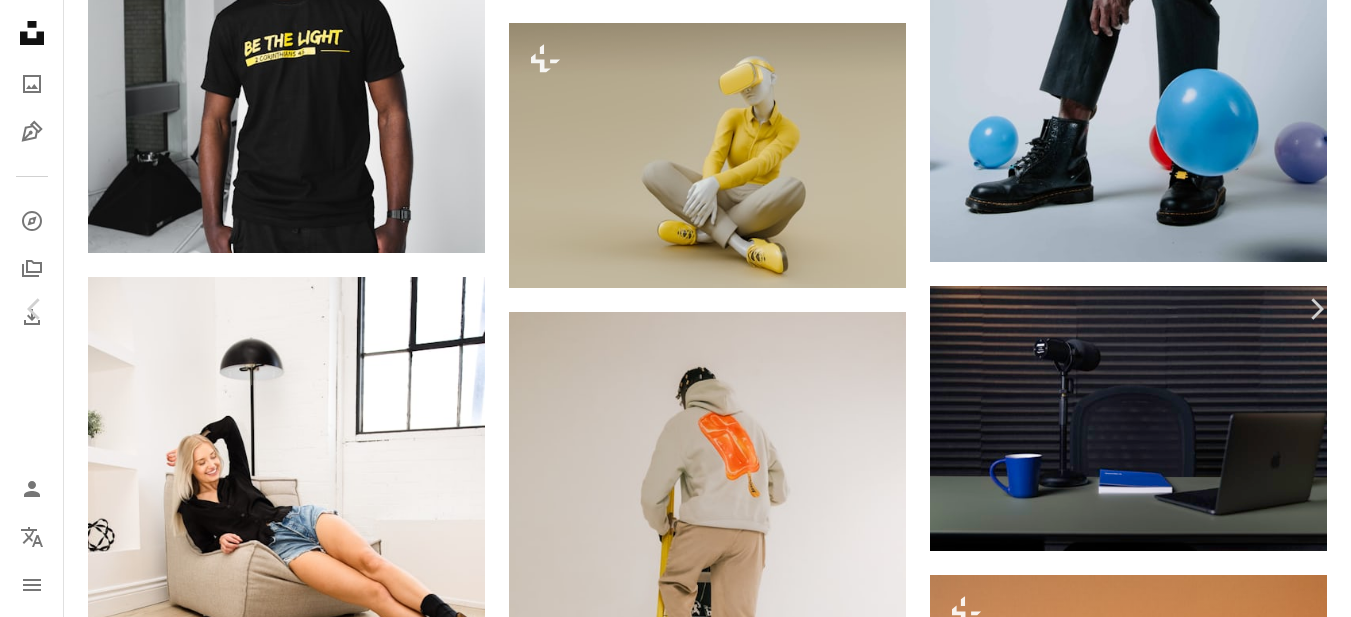 click on "Download free" at bounding box center [1152, 2989] 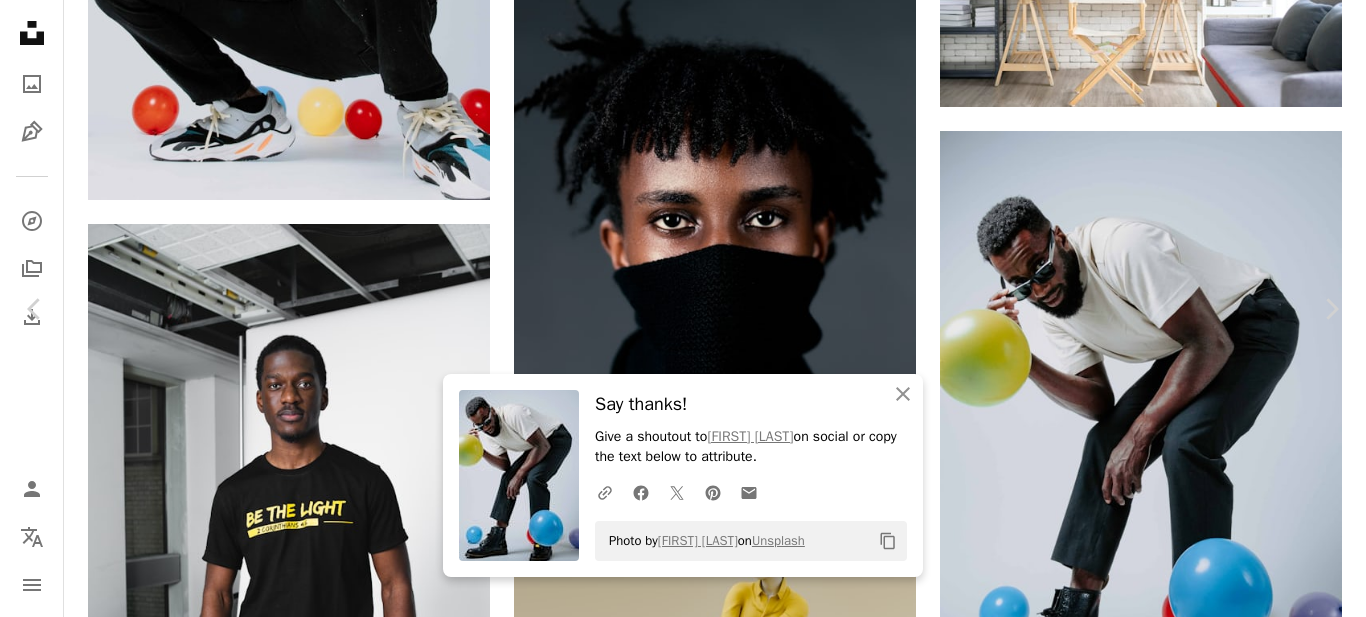 click on "An X shape Chevron left Chevron right An X shape Close Say thanks! Give a shoutout to  [FIRST] [LAST]  on social or copy the text below to attribute. A URL sharing icon (chains) Facebook icon X (formerly Twitter) icon Pinterest icon An envelope Photo by  [FIRST] [LAST]  on  Unsplash
Copy content [FIRST] [LAST] Available for hire A checkmark inside of a circle A heart A plus sign Download free Chevron down Zoom in Views 14,870 Downloads 116 A forward-right arrow Share Info icon Info More Actions Calendar outlined Published on  [DATE] Camera Canon, EOS R6 Safety Free to use under the  Unsplash License model studio background studio jumping studio portrait studio photography jumping for joy portrait human photo face sport photography clothing sports tennis shoe sunglasses apparel balloon Free images Browse premium related images on iStock  |  Save 20% with code UNSPLASH20 View more on iStock  ↗ Related images A heart A plus sign [FIRST] [LAST] Available for hire A forward-right arrow For" at bounding box center [683, 3755] 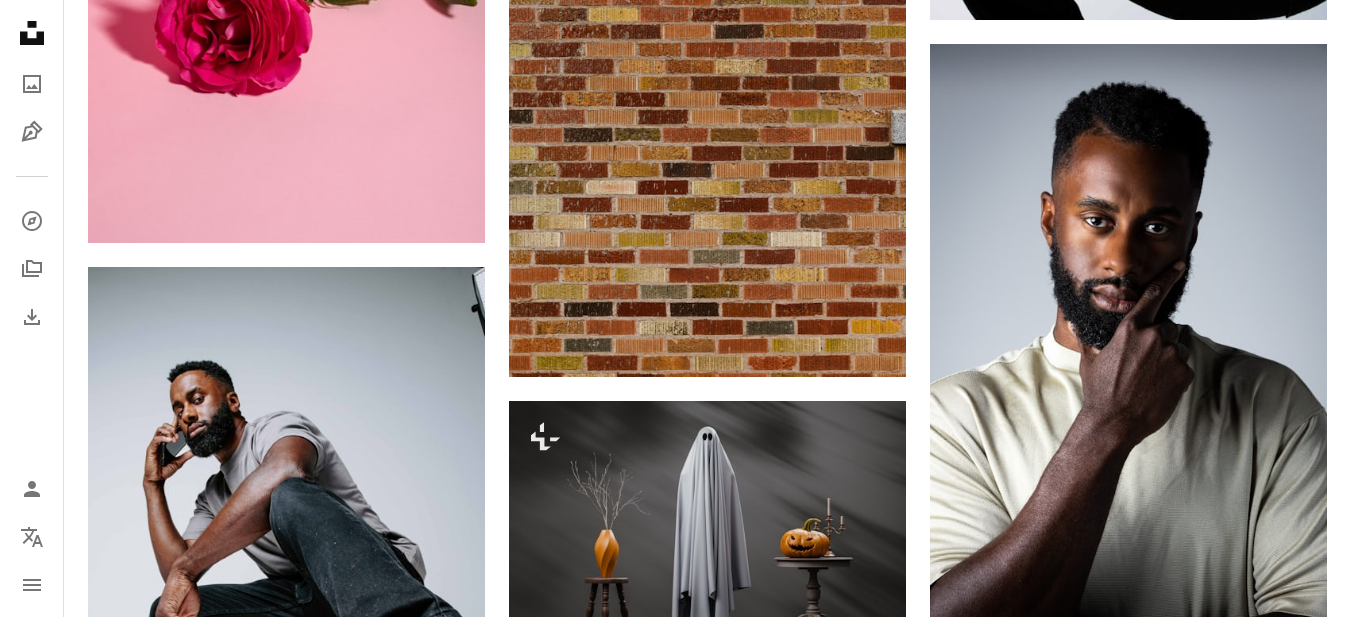 scroll, scrollTop: 41828, scrollLeft: 0, axis: vertical 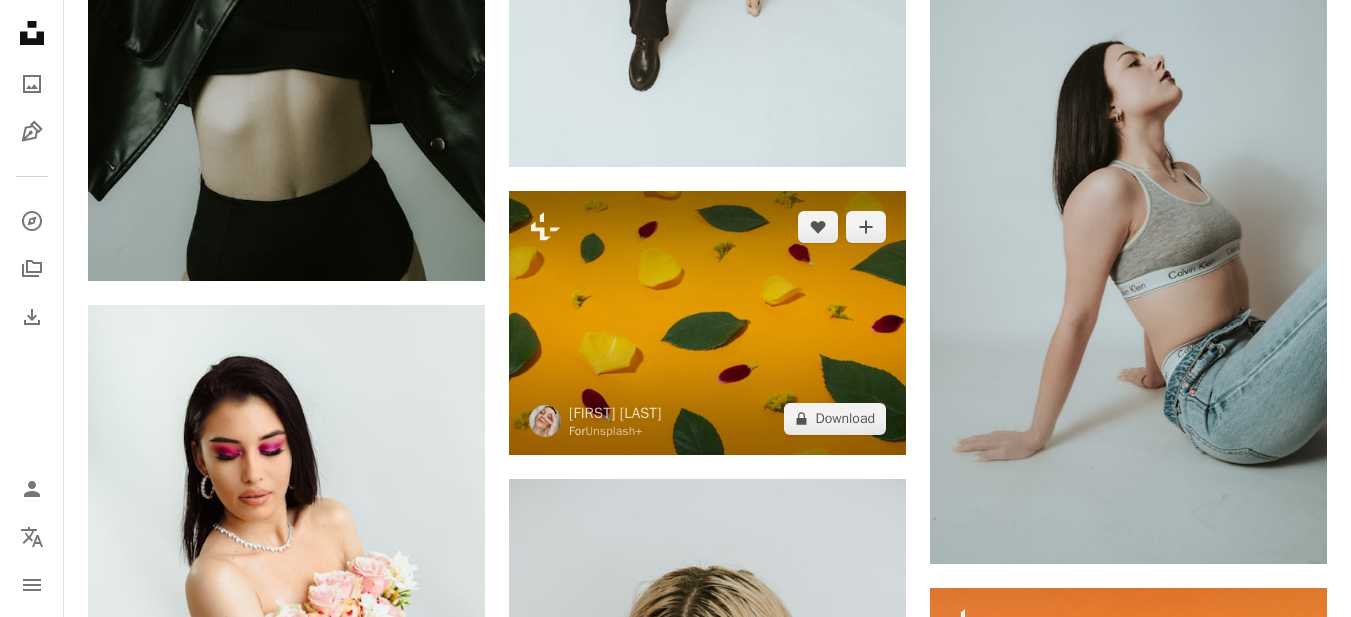 click at bounding box center [707, 323] 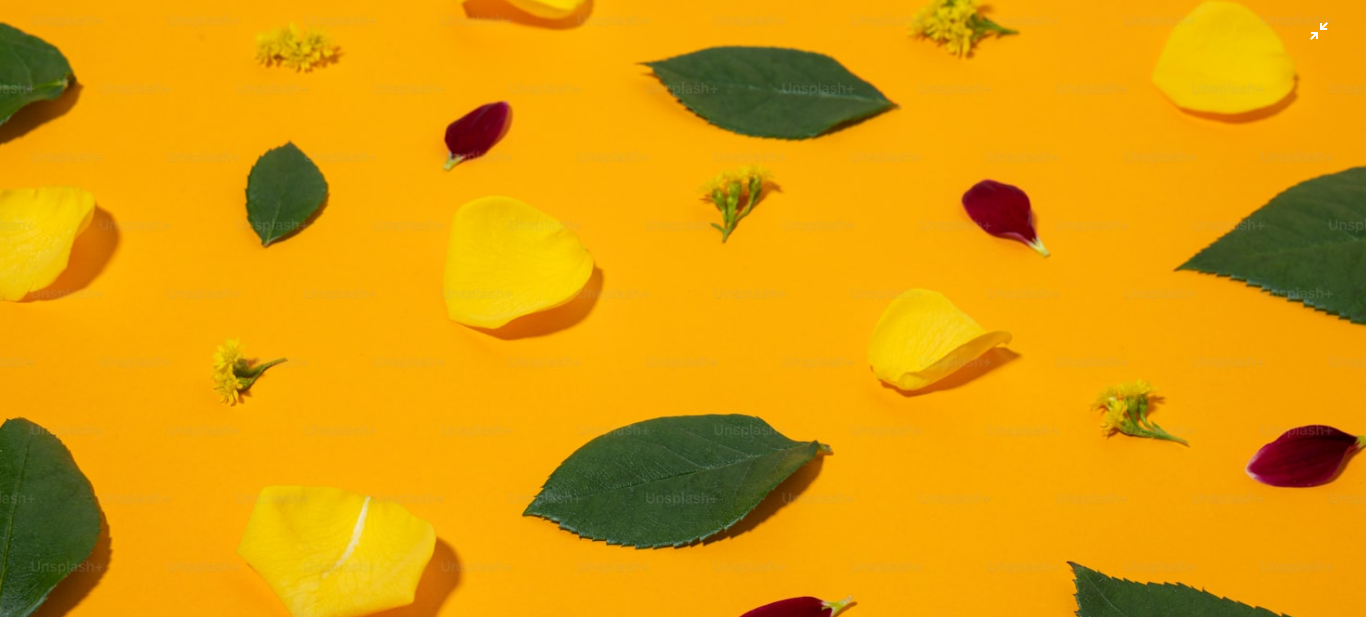 drag, startPoint x: 778, startPoint y: 332, endPoint x: 718, endPoint y: 287, distance: 75 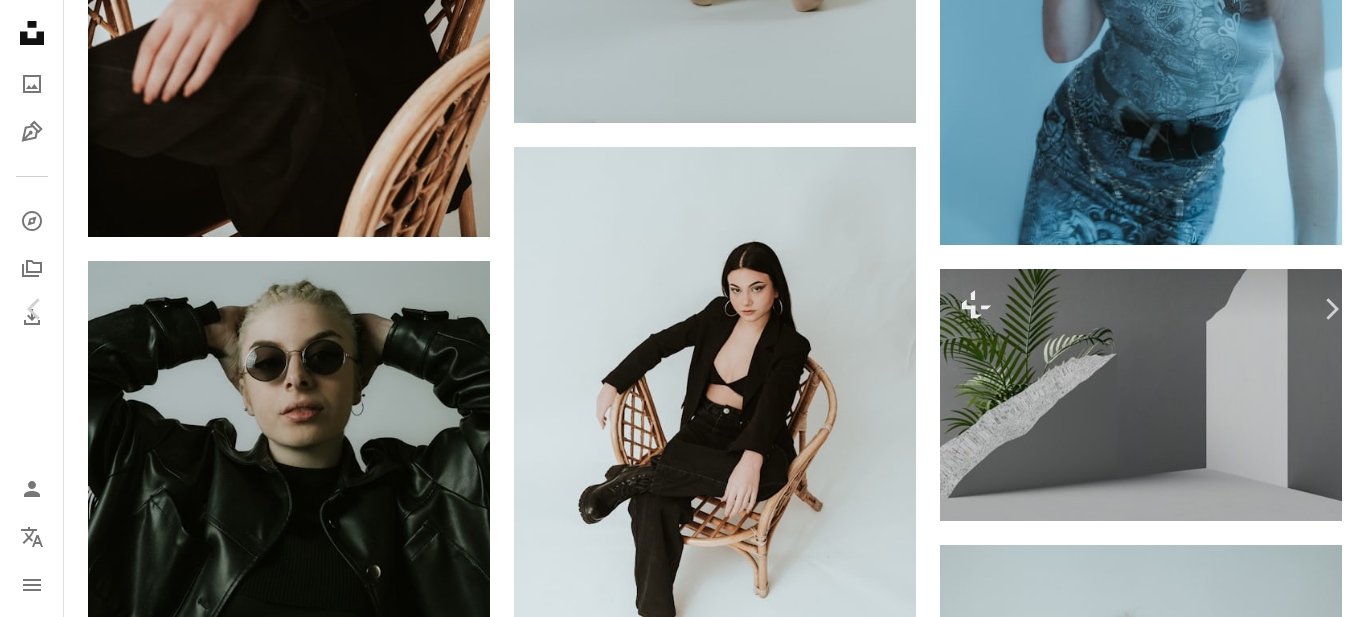 scroll, scrollTop: 52, scrollLeft: 0, axis: vertical 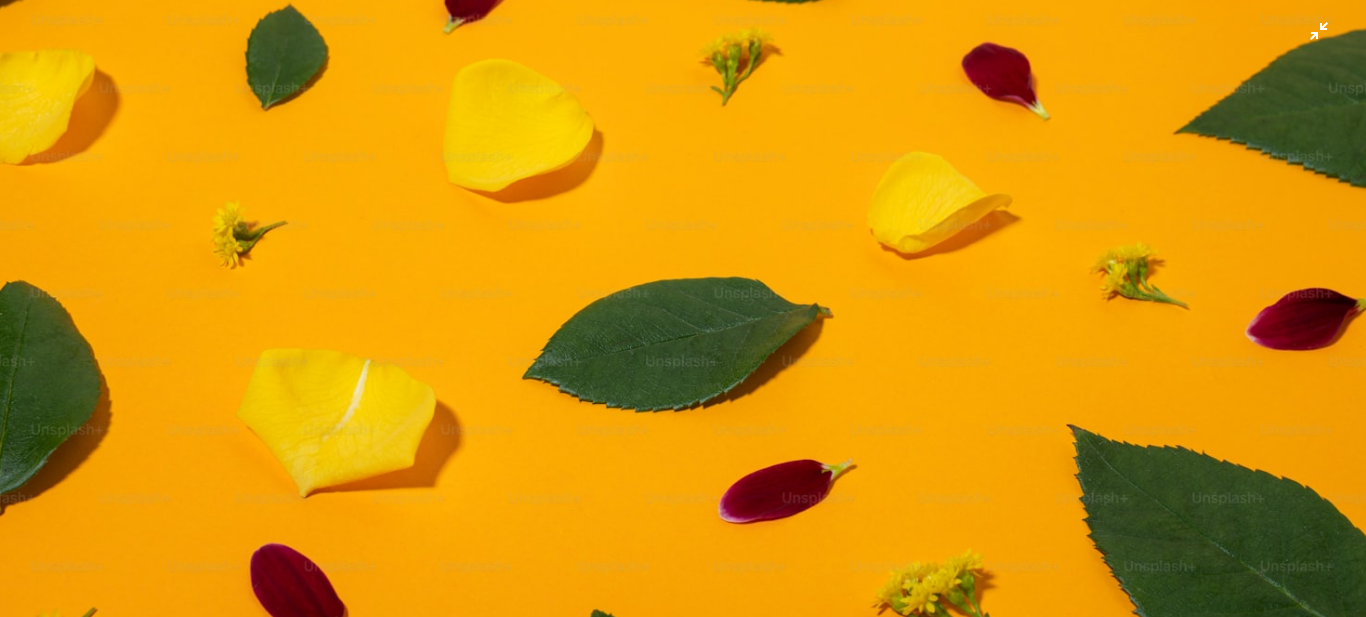 click at bounding box center [683, 317] 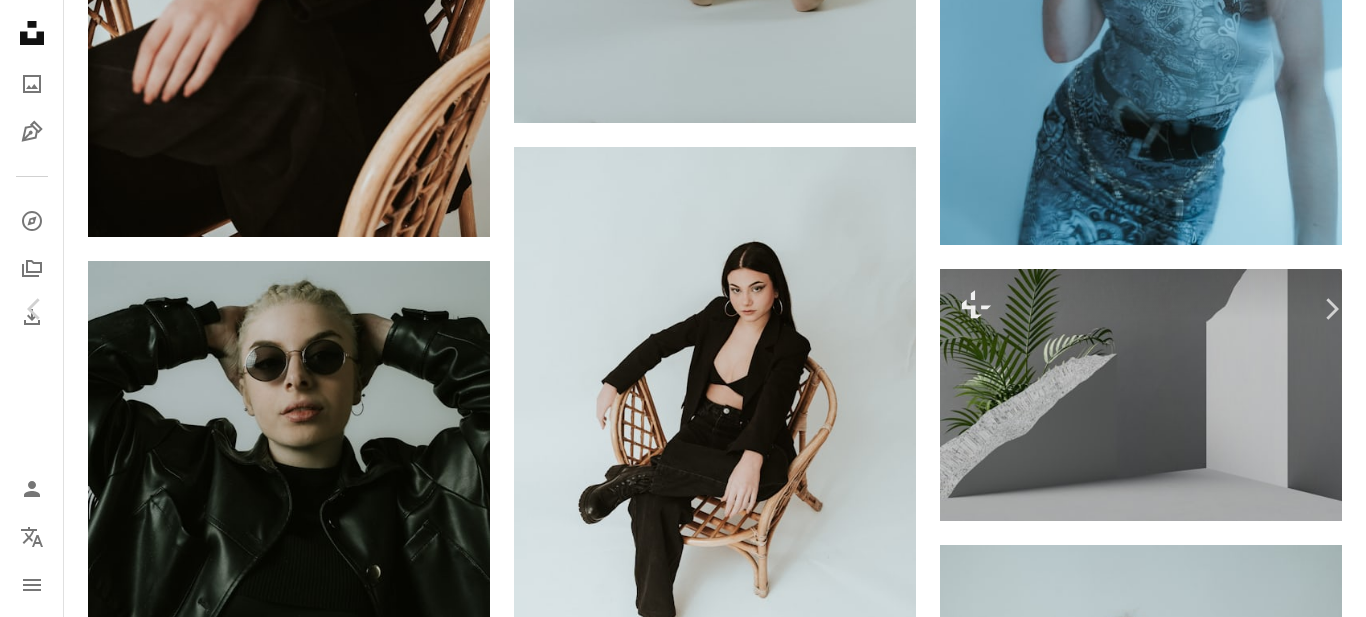 click on "An X shape Chevron left Chevron right [FIRST] [LAST] For  Unsplash+ A heart A plus sign A lock Download Zoom in A forward-right arrow Share More Actions Calendar outlined Published on  [DATE] Safety Licensed under the  Unsplash+ License flowers flower pattern leaves studio background leaf orange background studio photography petals in studio petals background Free stock photos From this series Chevron right Plus sign for Unsplash+ Plus sign for Unsplash+ Plus sign for Unsplash+ Plus sign for Unsplash+ Plus sign for Unsplash+ Plus sign for Unsplash+ Plus sign for Unsplash+ Related images Plus sign for Unsplash+ A heart A plus sign [FIRST] [LAST] For  Unsplash+ A lock Download Plus sign for Unsplash+ A heart A plus sign [FIRST] [LAST] For  Unsplash+ A lock Download Plus sign for Unsplash+ A heart A plus sign [FIRST] [LAST] For  Unsplash+ A lock Download Plus sign for Unsplash+ A heart A plus sign [FIRST] [LAST] For  Unsplash+ A lock Download Plus sign for Unsplash+ A heart A plus sign For" at bounding box center (683, 4866) 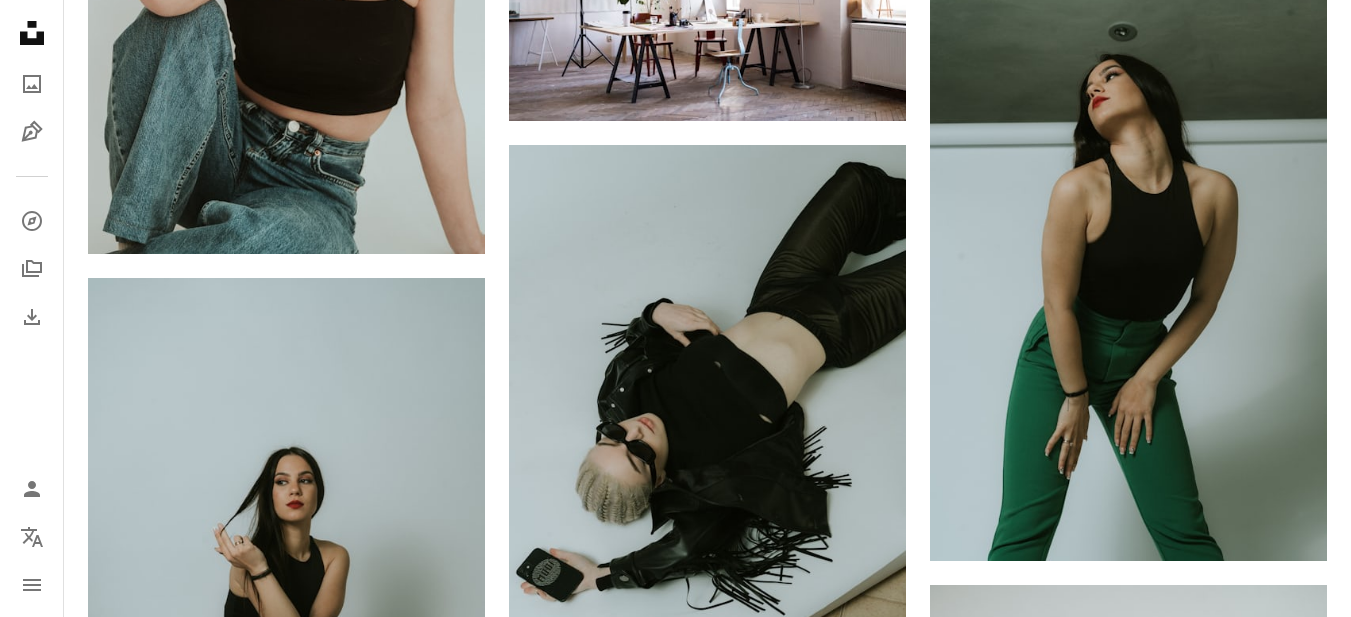 scroll, scrollTop: 51607, scrollLeft: 0, axis: vertical 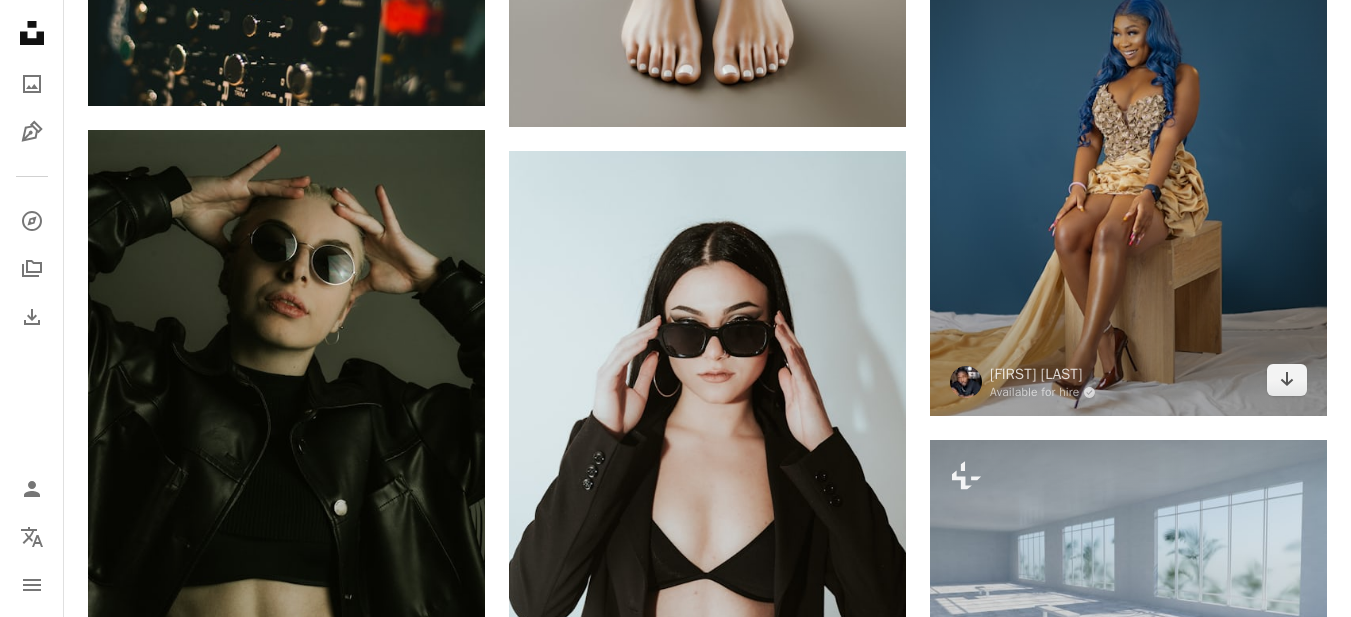 click at bounding box center (1128, 168) 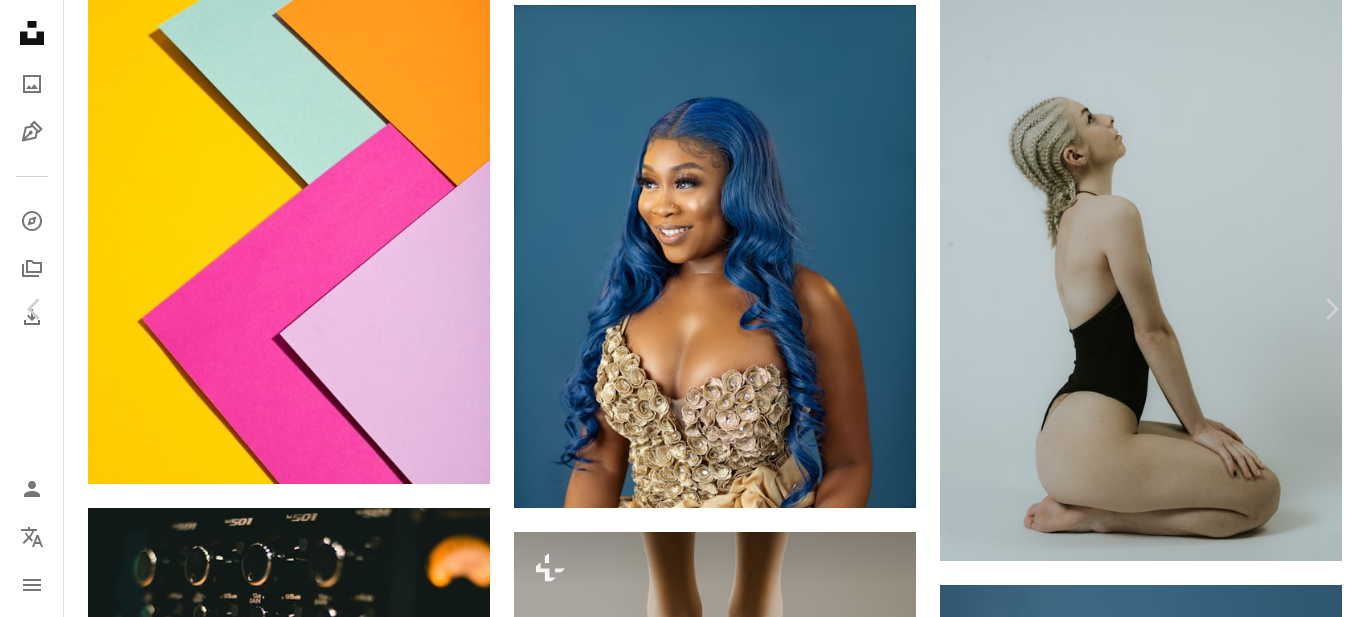 click on "Download free" at bounding box center [1167, 4239] 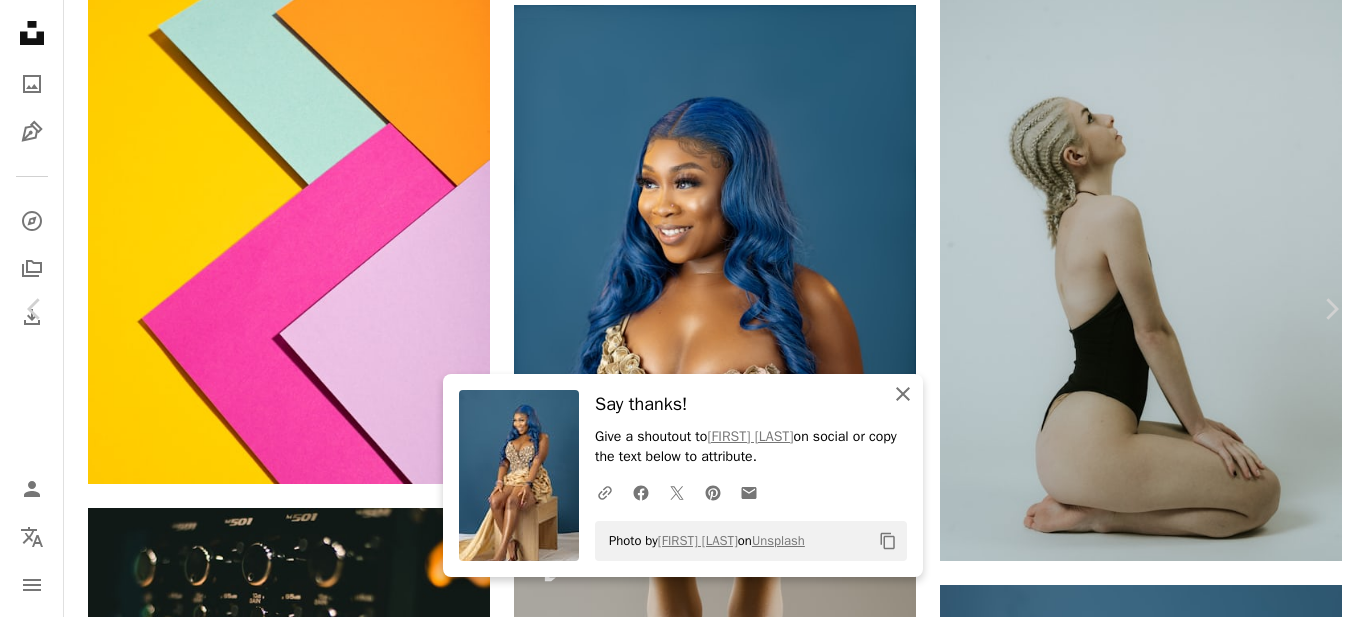 click 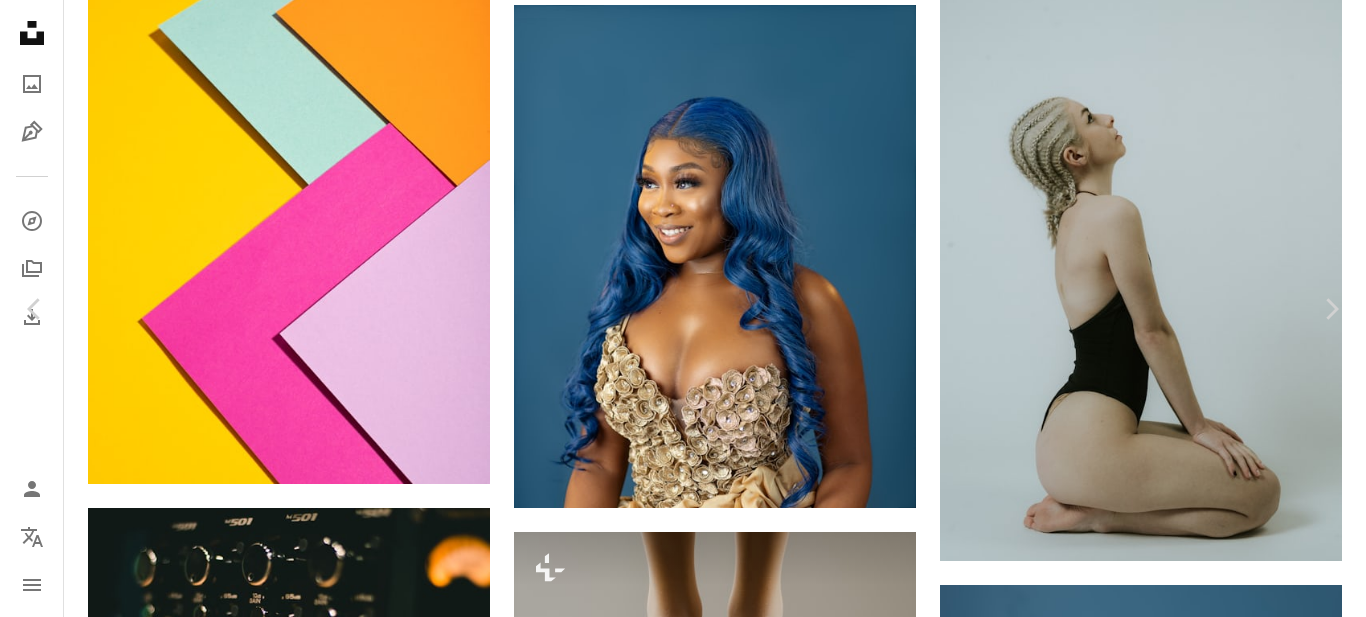 drag, startPoint x: 1315, startPoint y: 380, endPoint x: 1311, endPoint y: 128, distance: 252.03174 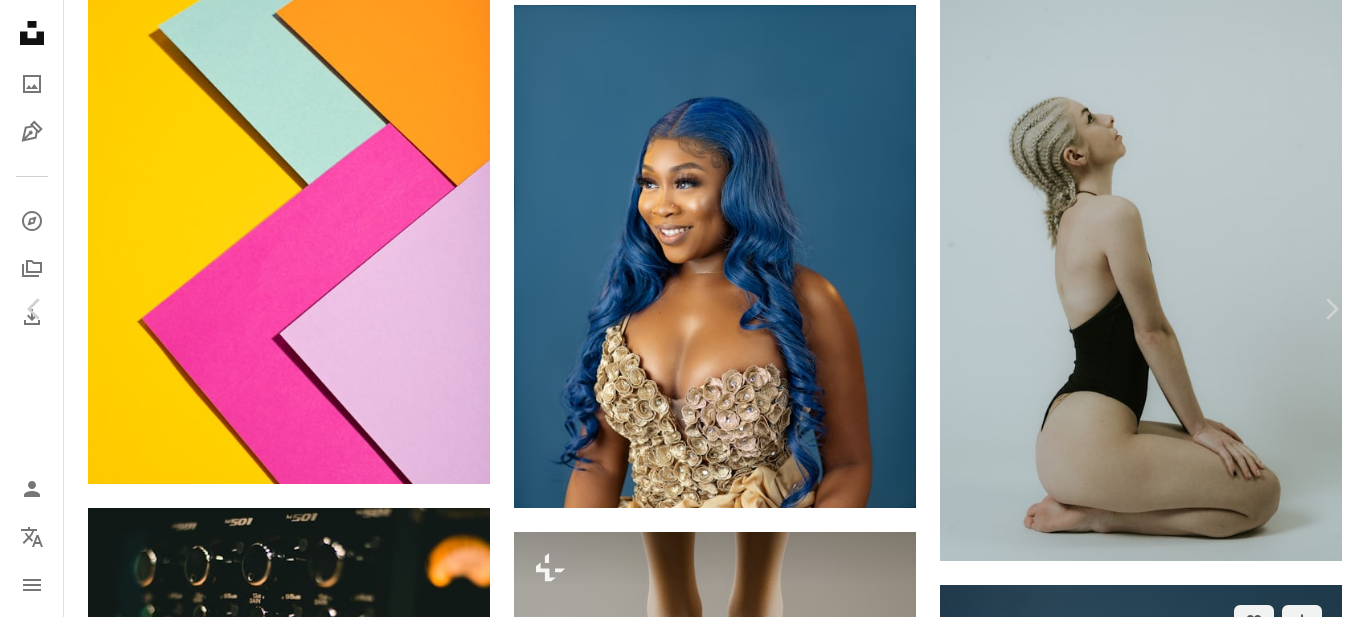 click on "An X shape Chevron left Chevron right [FIRST] [LAST] Available for hire A checkmark inside of a circle A heart A plus sign Download free Chevron down Zoom in Views 16,202 Downloads 154 A forward-right arrow Share Info icon Info More Actions If you like my photos, please subscribe to my YouTube channel ❤️ https://www.youtube.com/@1hundredimages A map marker [CITY] Calendar outlined Published on  [DATE] Camera Canon, EOS R Safety Free to use under the  Unsplash License portrait blue happy studio background hair studio blue aesthetic blue backgrounds woman female adult shoe [CITY] high heel blue hair Free images Browse premium related images on iStock  |  Save 20% with code UNSPLASH20 View more on iStock  ↗ Related images A heart A plus sign [FIRST] [LAST] Available for hire A checkmark inside of a circle A forward-right arrow Plus sign for Unsplash+ A heart A plus sign [FIRST] [LAST] For  Unsplash+ A lock Download A heart A plus sign [FIRST] [LAST] Available for hire A checkmark inside of a circle A heart For" at bounding box center [683, 4500] 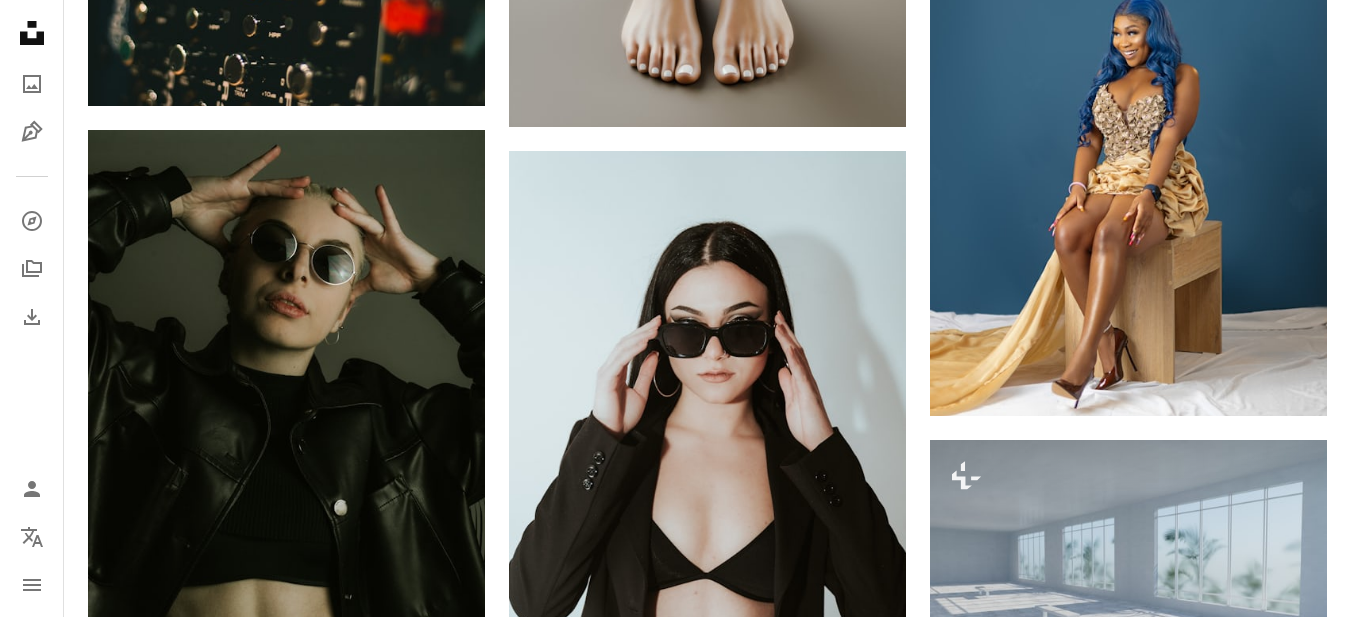 scroll, scrollTop: 56701, scrollLeft: 0, axis: vertical 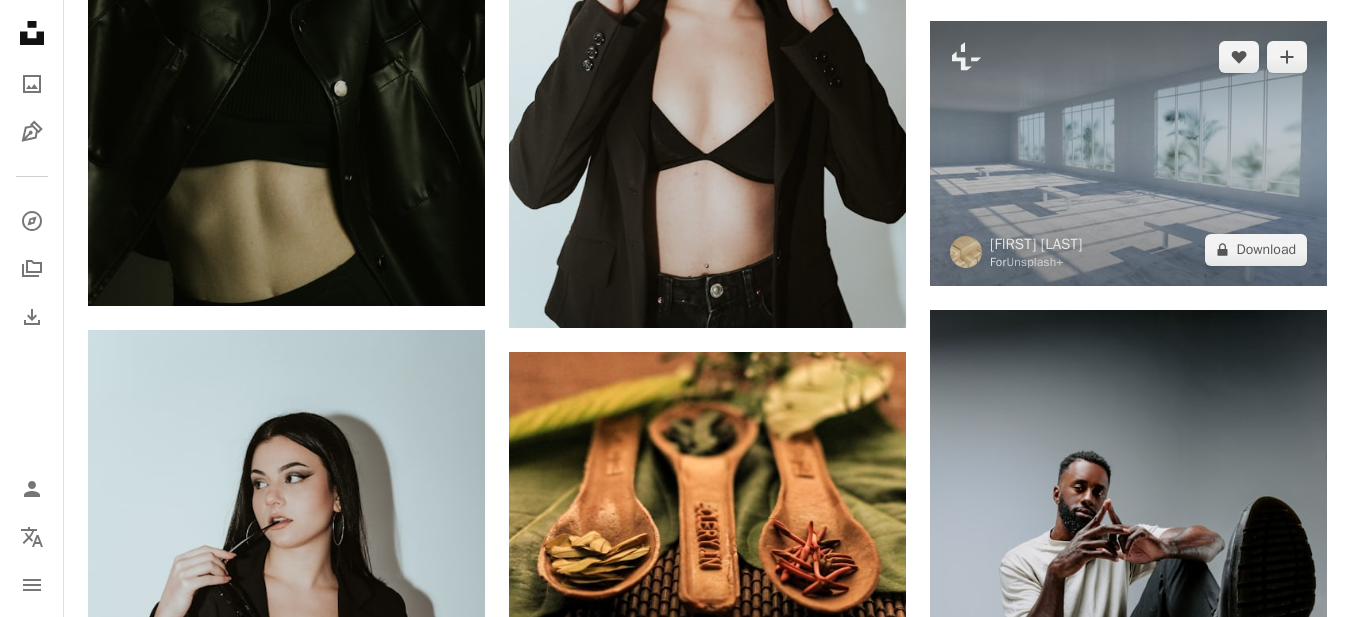 click at bounding box center [1128, 153] 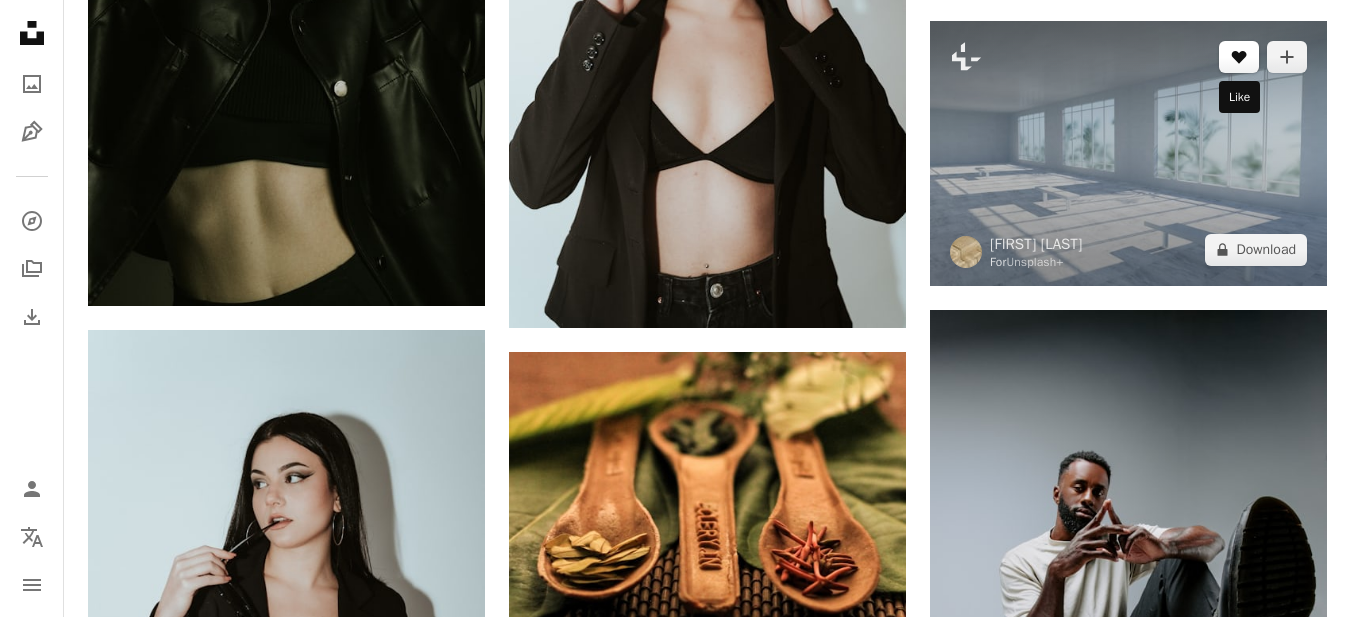 click 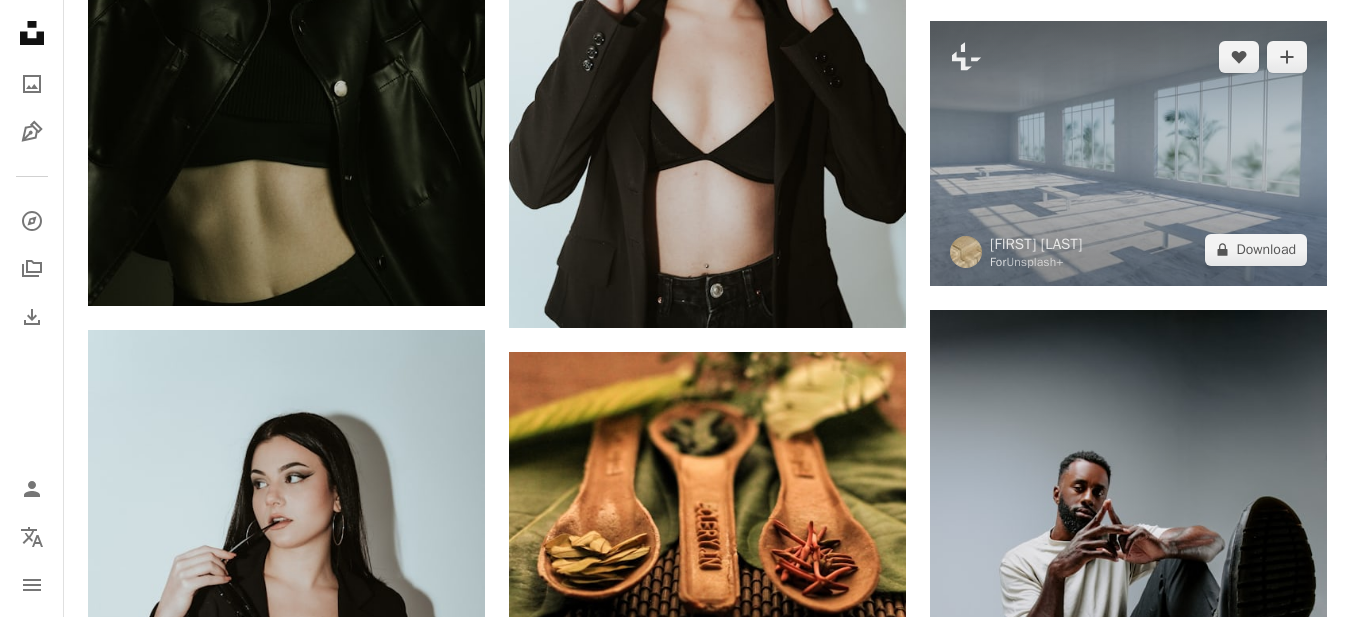click at bounding box center (1128, 153) 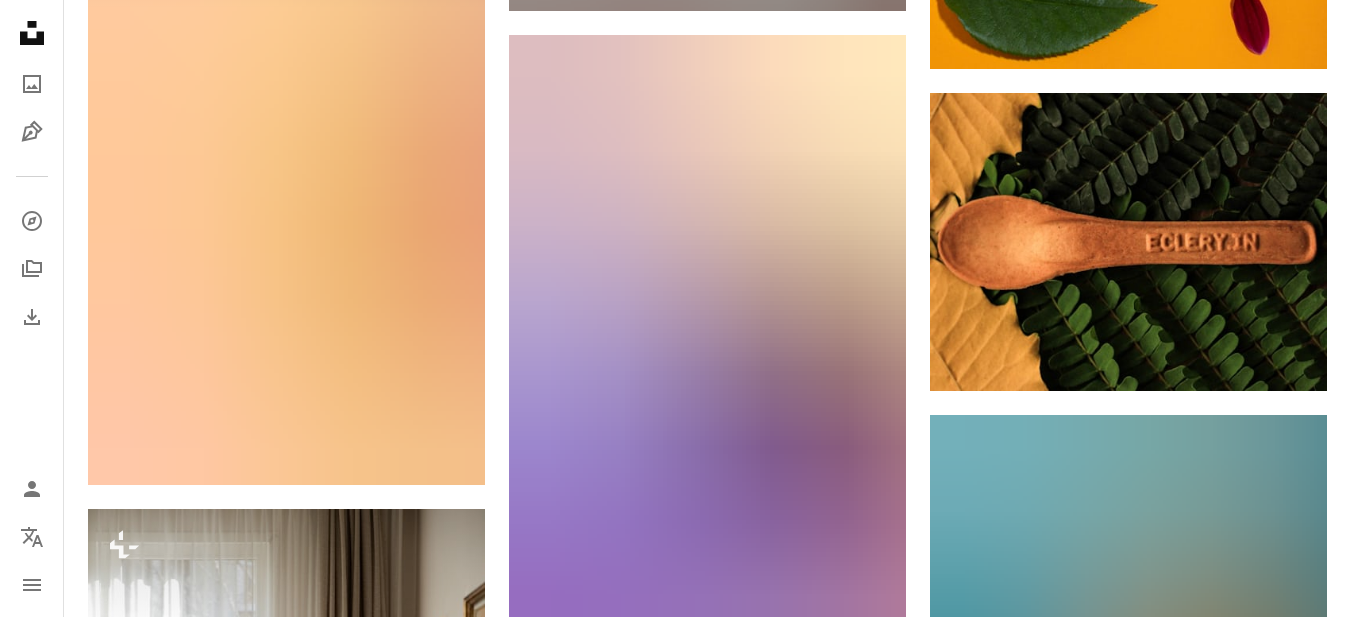 scroll, scrollTop: 63602, scrollLeft: 0, axis: vertical 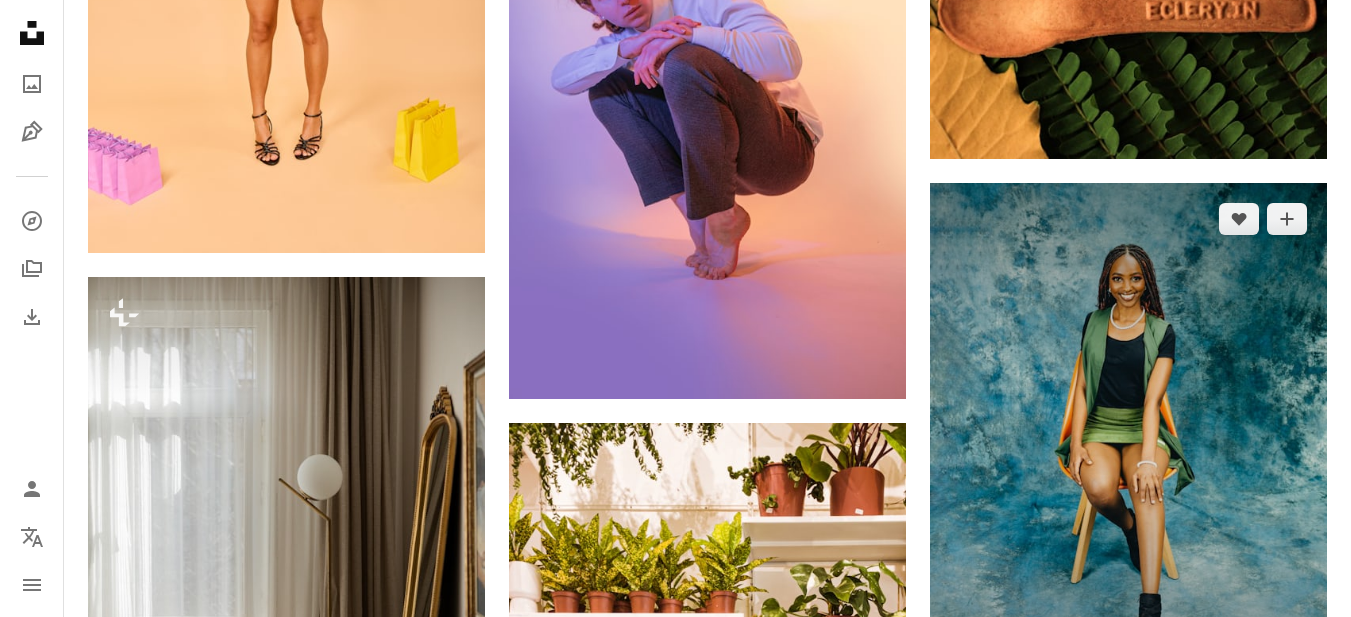 click at bounding box center [1128, 431] 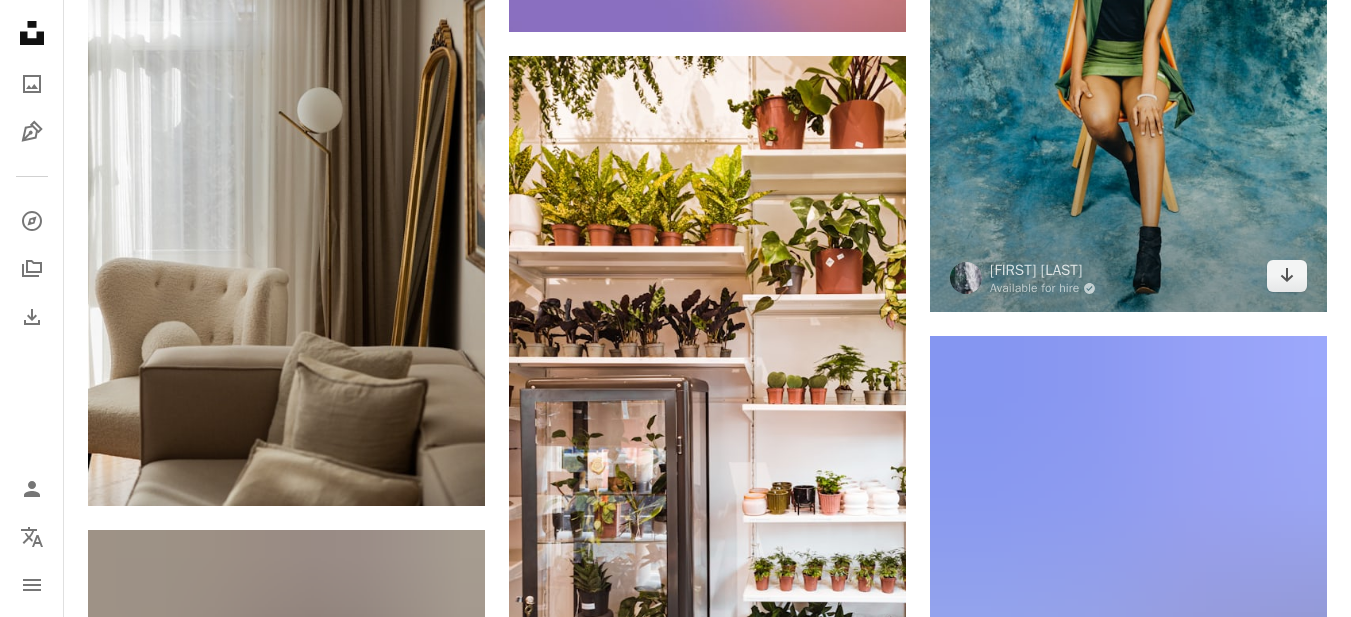 scroll, scrollTop: 63113, scrollLeft: 0, axis: vertical 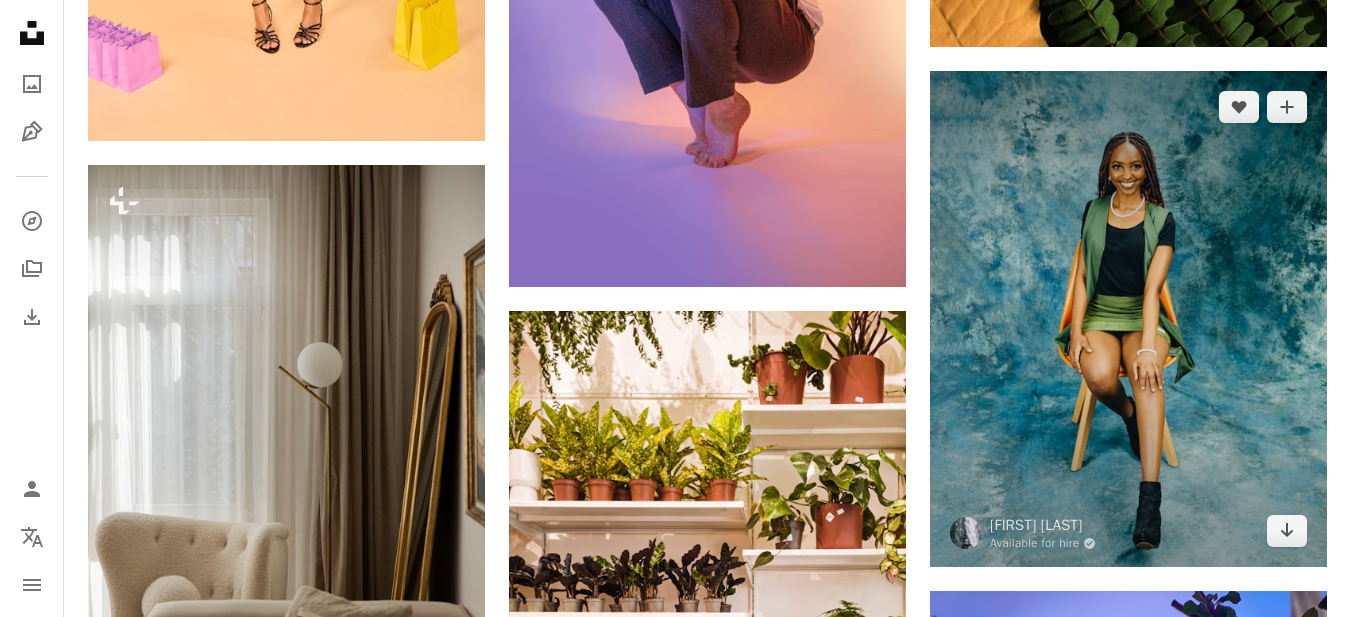 click at bounding box center [1128, 319] 